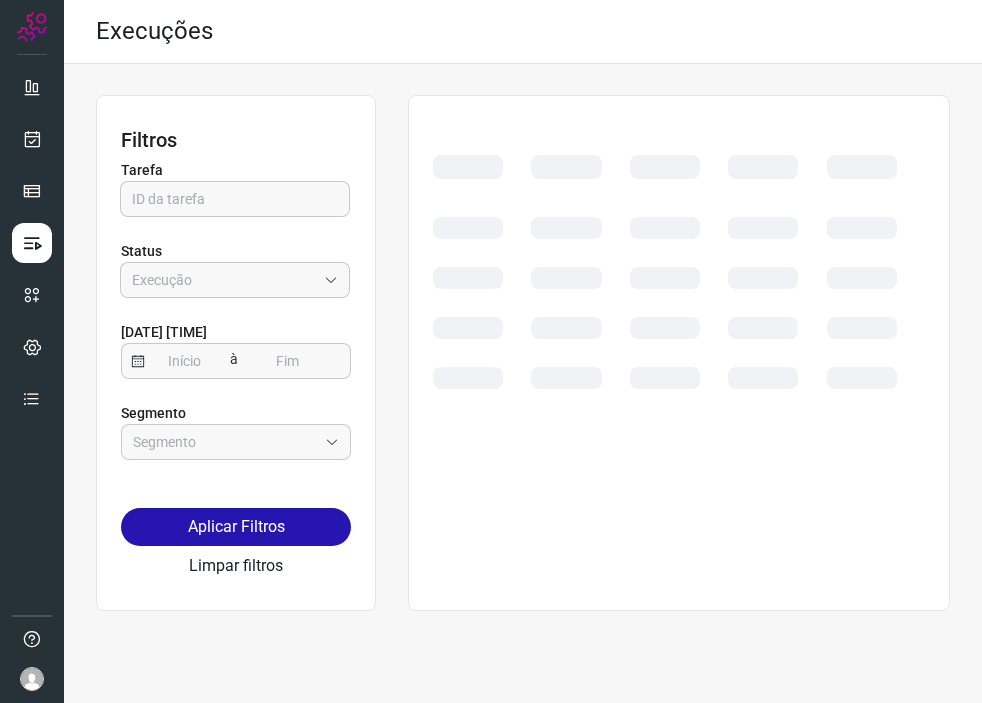 scroll, scrollTop: 0, scrollLeft: 0, axis: both 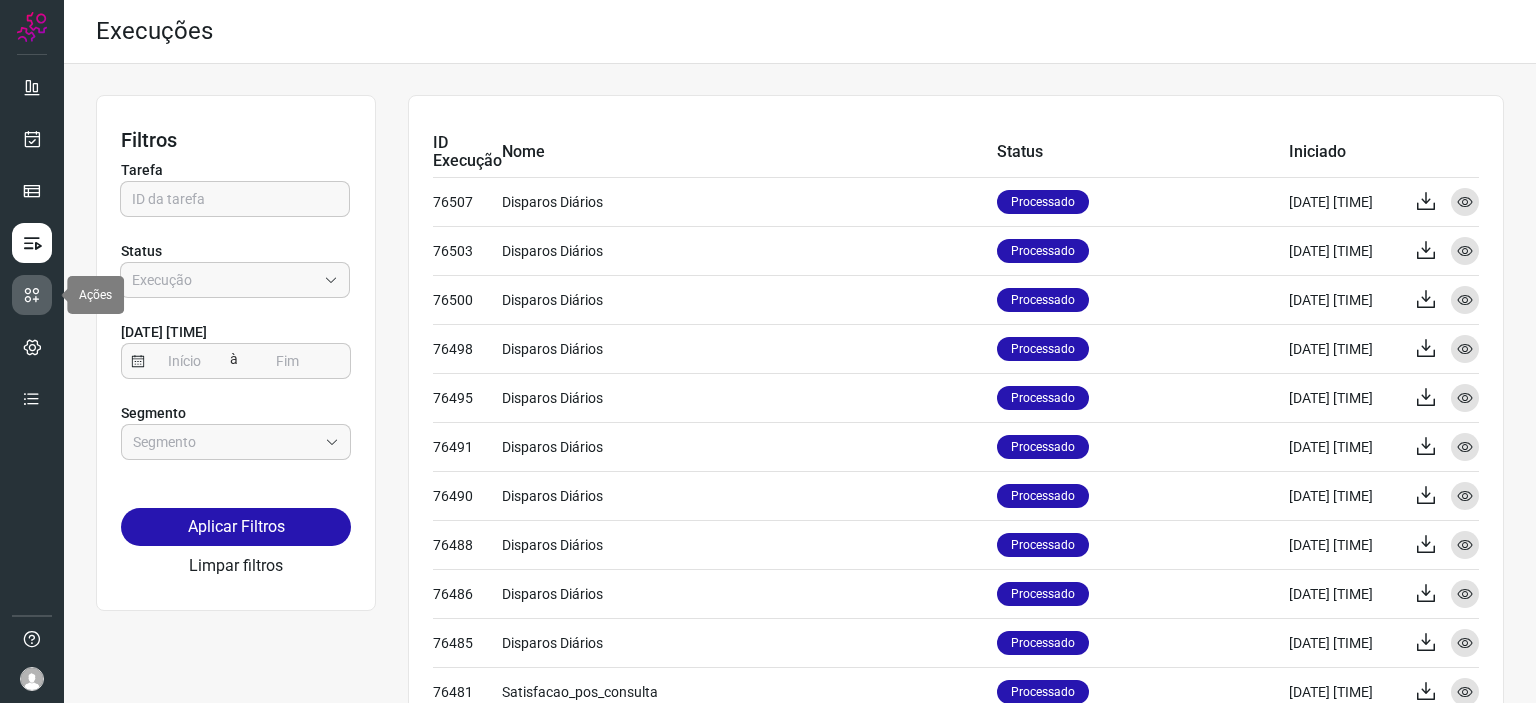 click at bounding box center [32, 295] 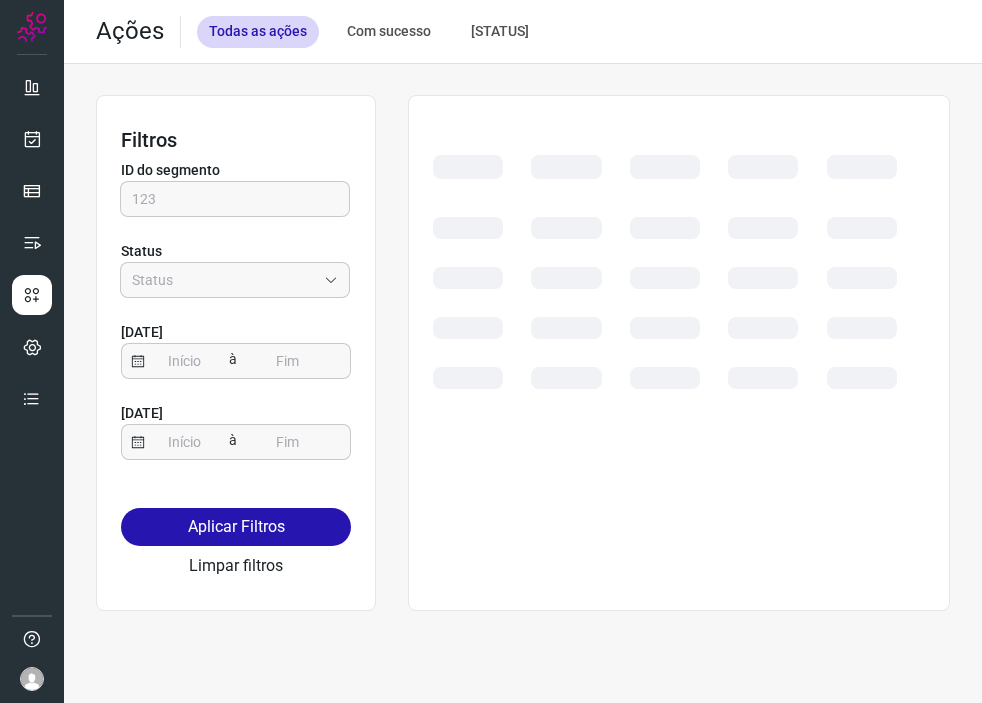 scroll, scrollTop: 0, scrollLeft: 0, axis: both 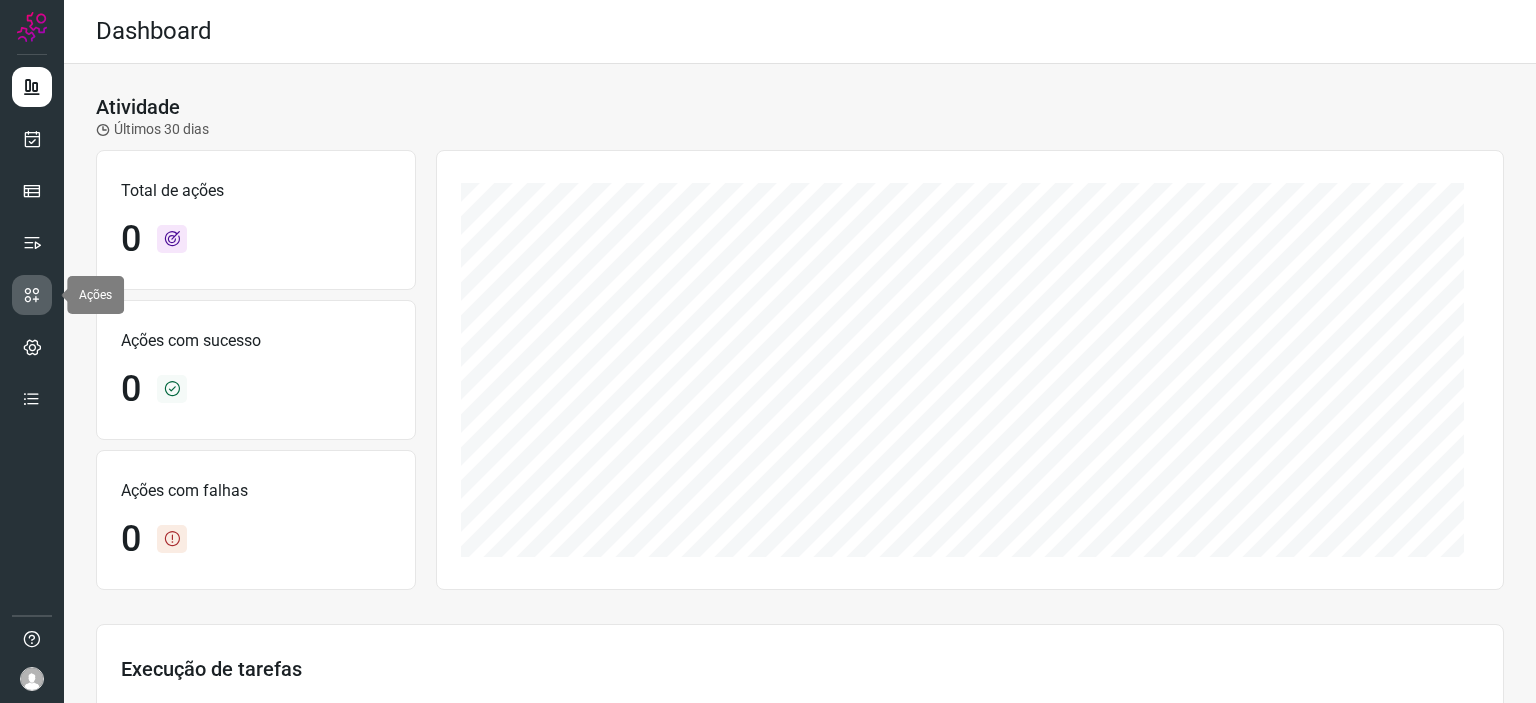 click at bounding box center [32, 295] 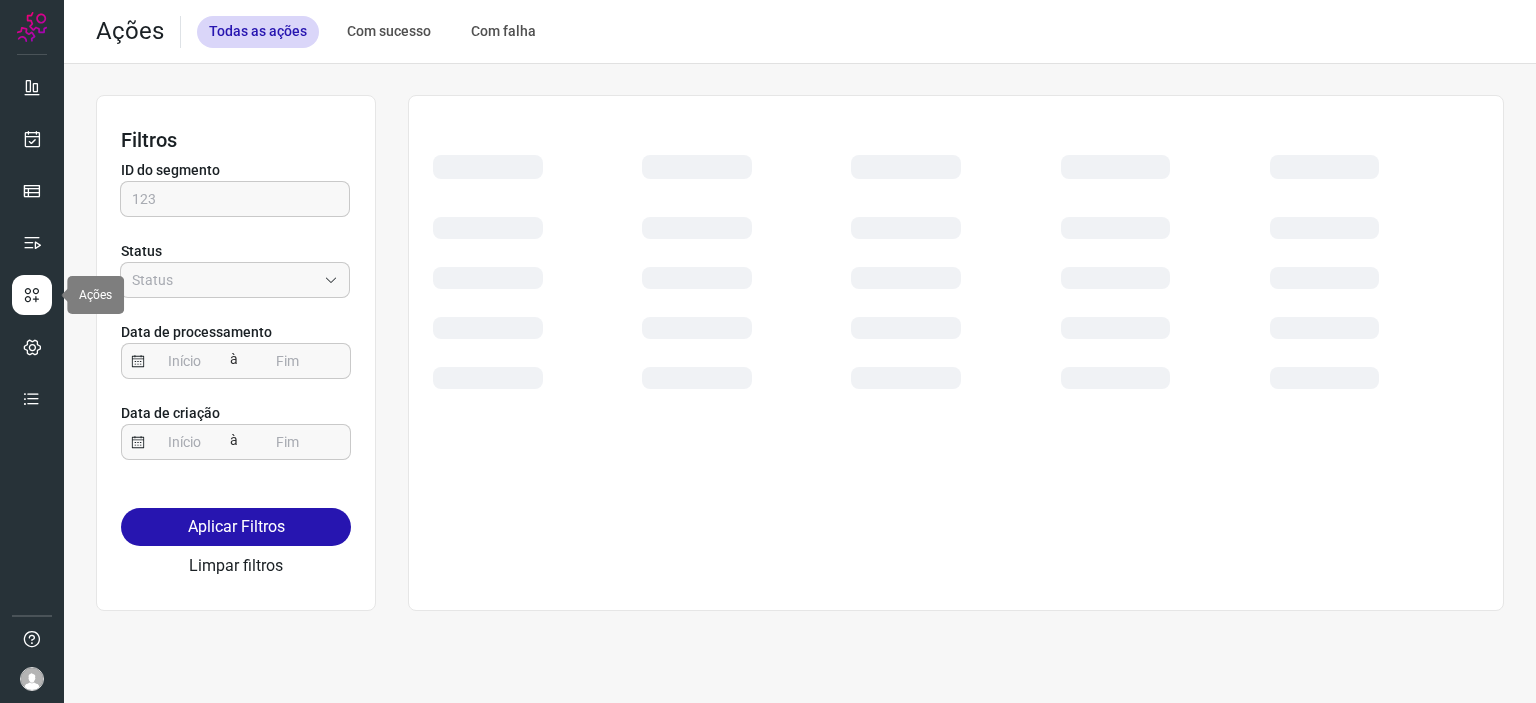click at bounding box center [32, 295] 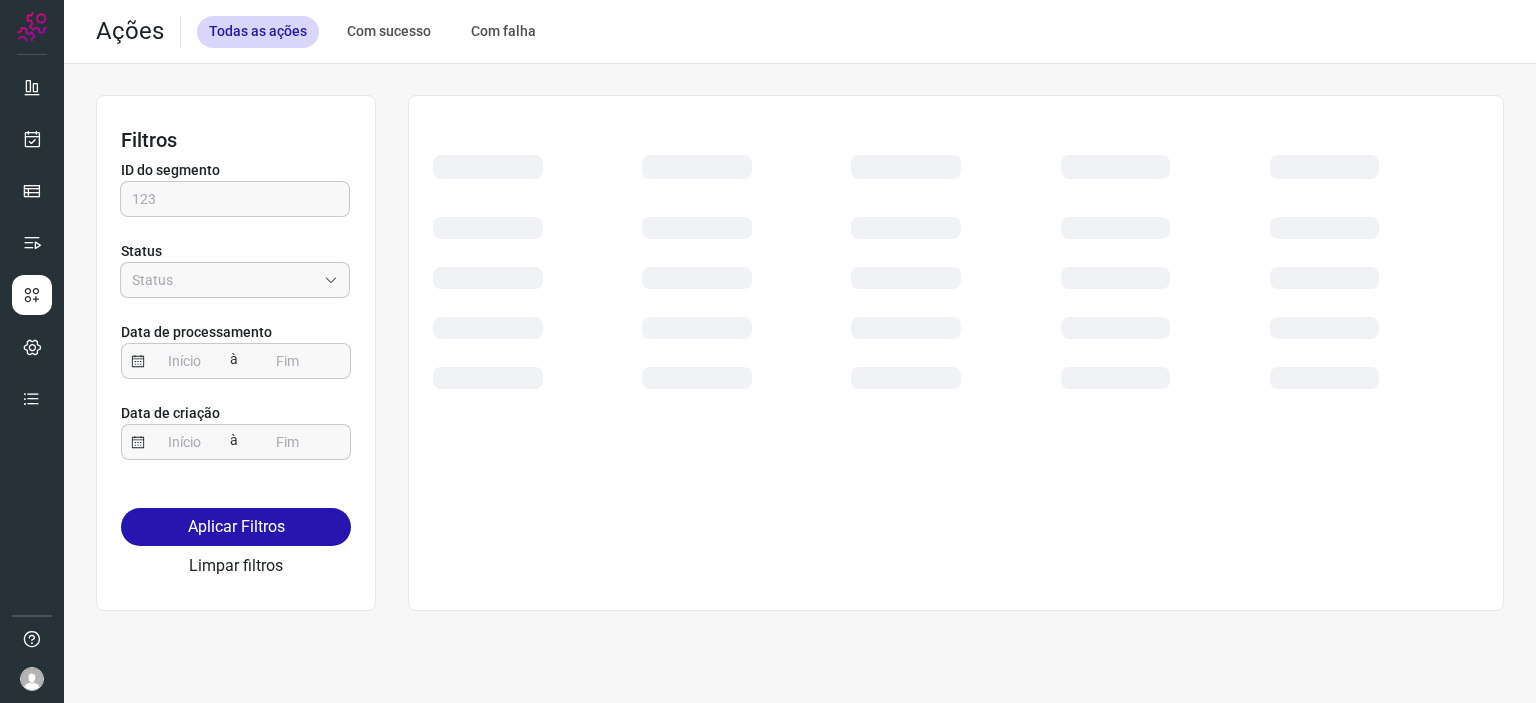 click at bounding box center (537, 218) 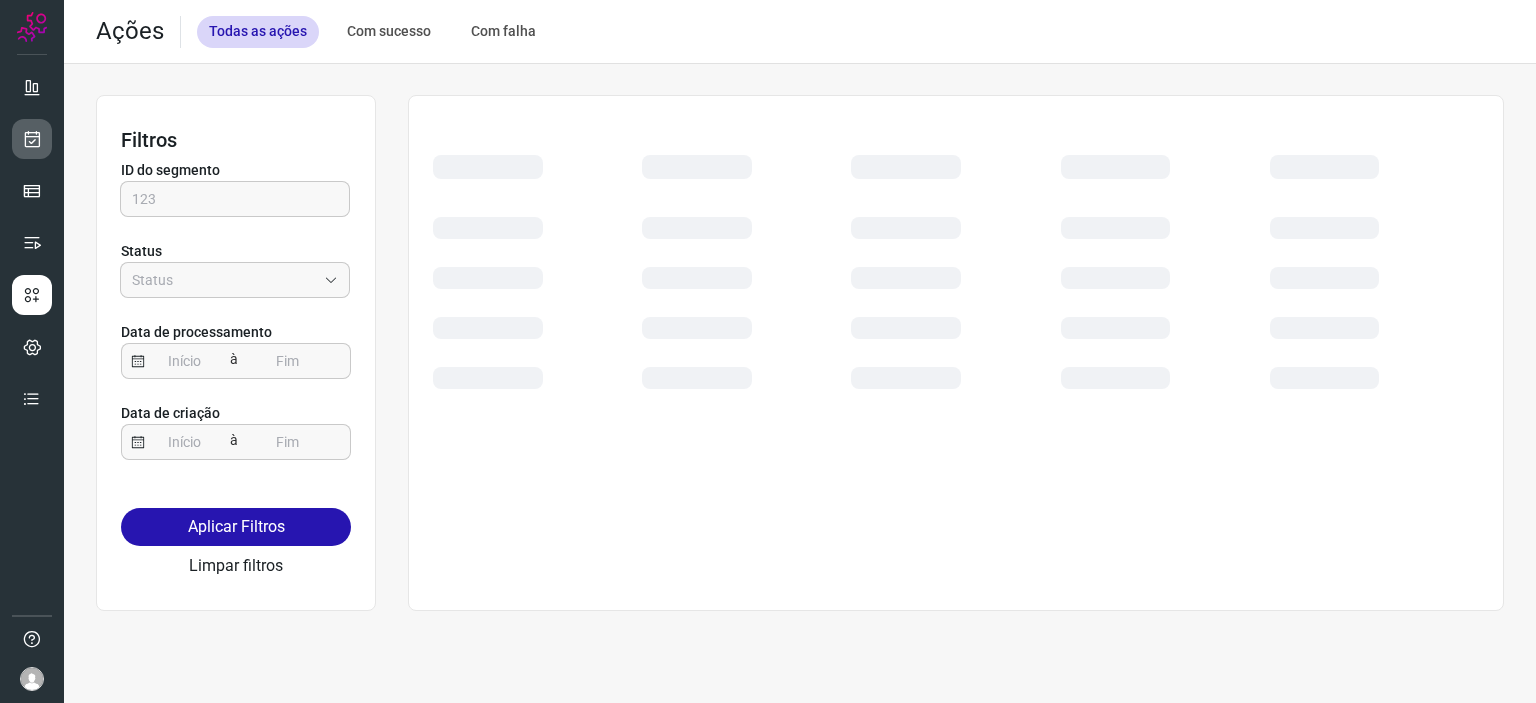 click at bounding box center (32, 139) 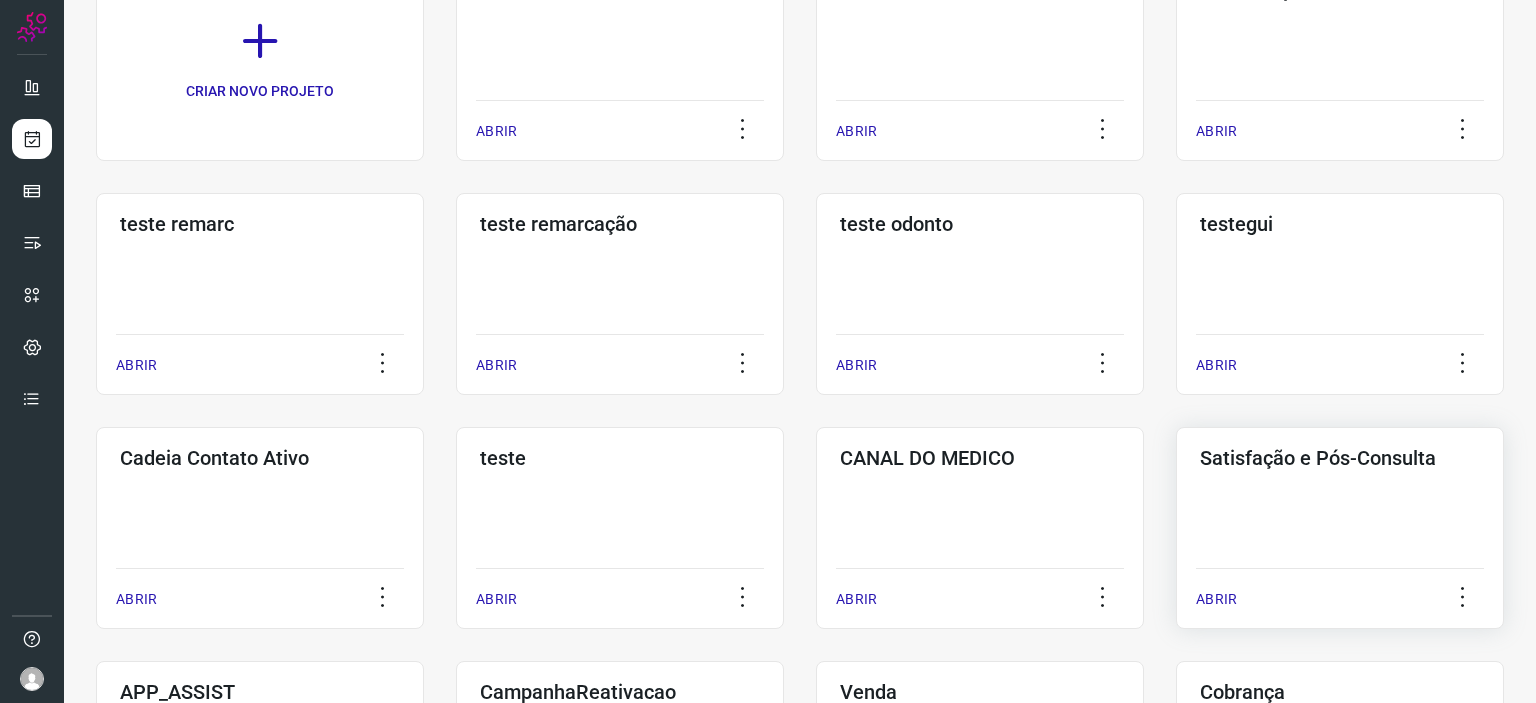 click on "Satisfação e Pós-Consulta  ABRIR" at bounding box center [260, 762] 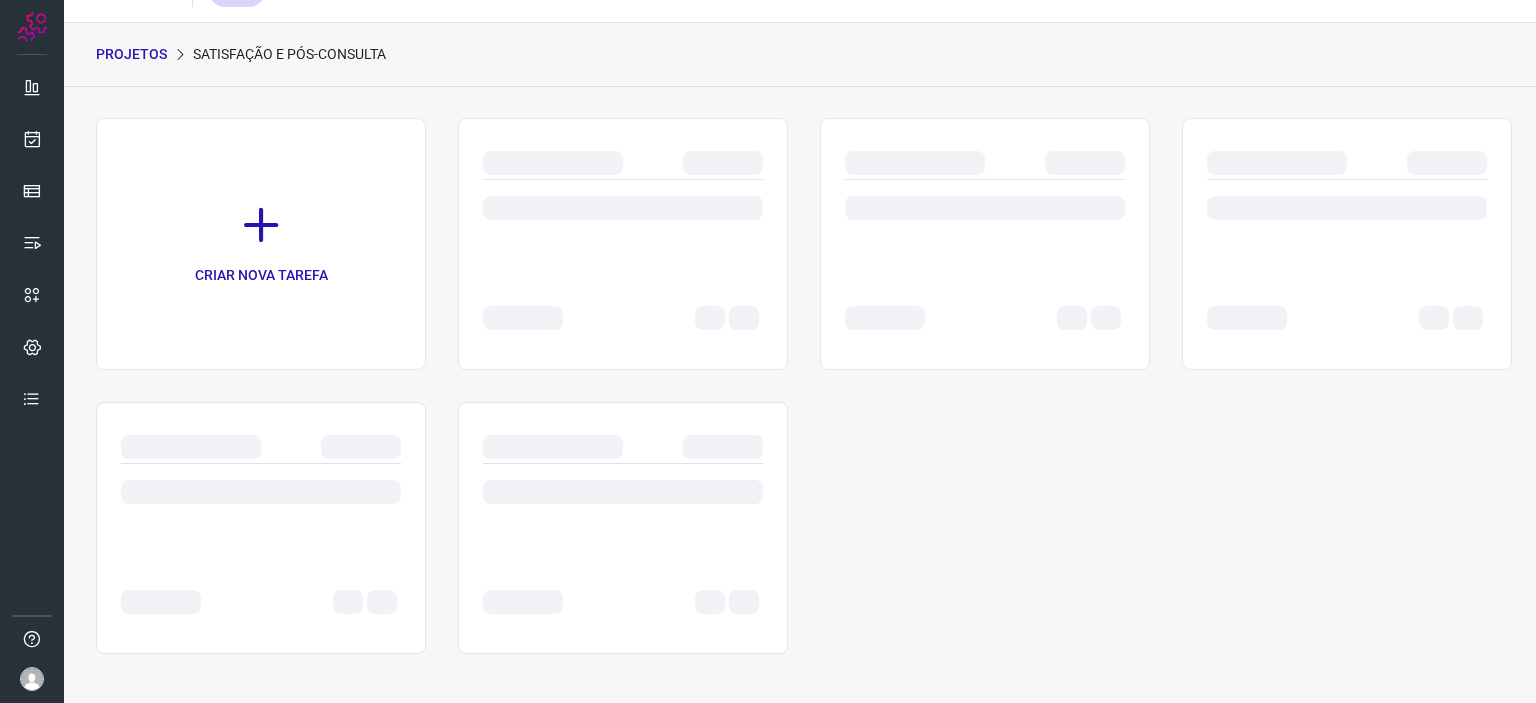 scroll, scrollTop: 0, scrollLeft: 0, axis: both 